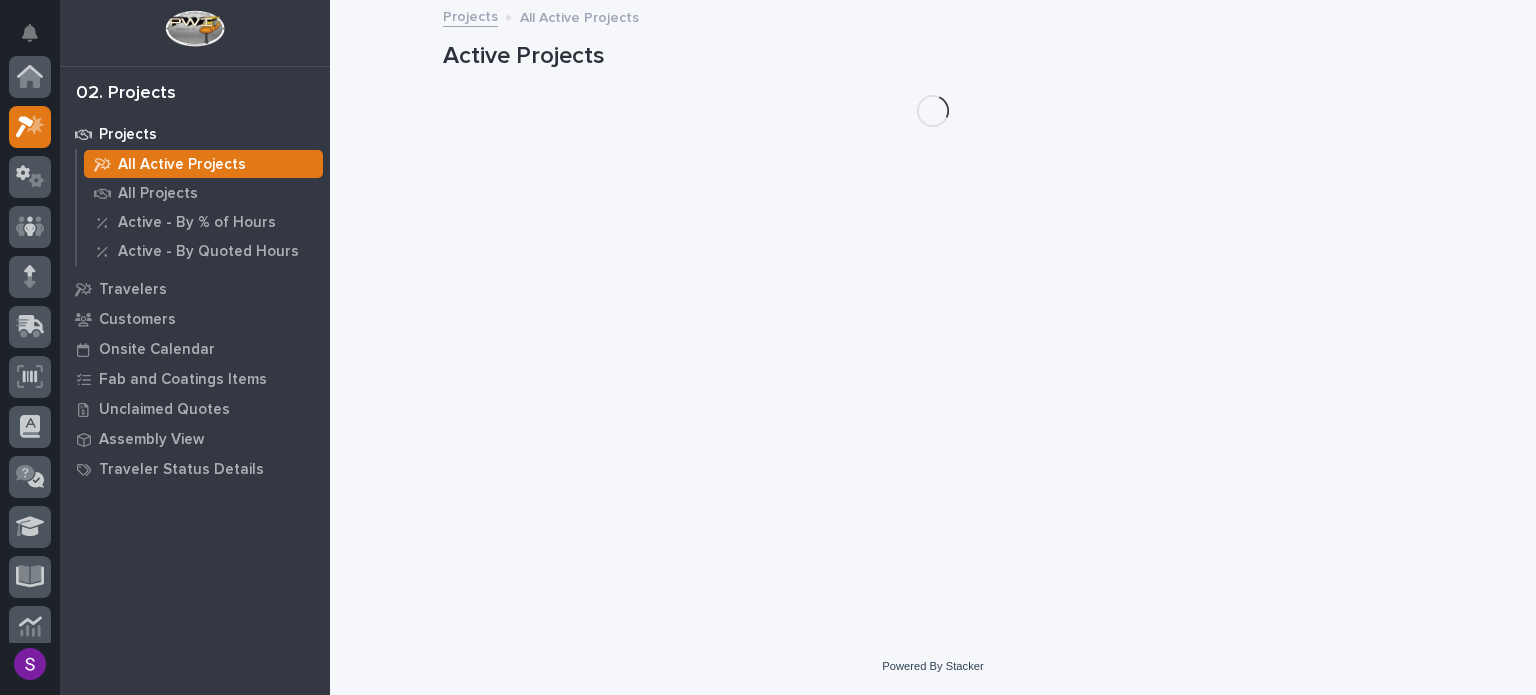 scroll, scrollTop: 0, scrollLeft: 0, axis: both 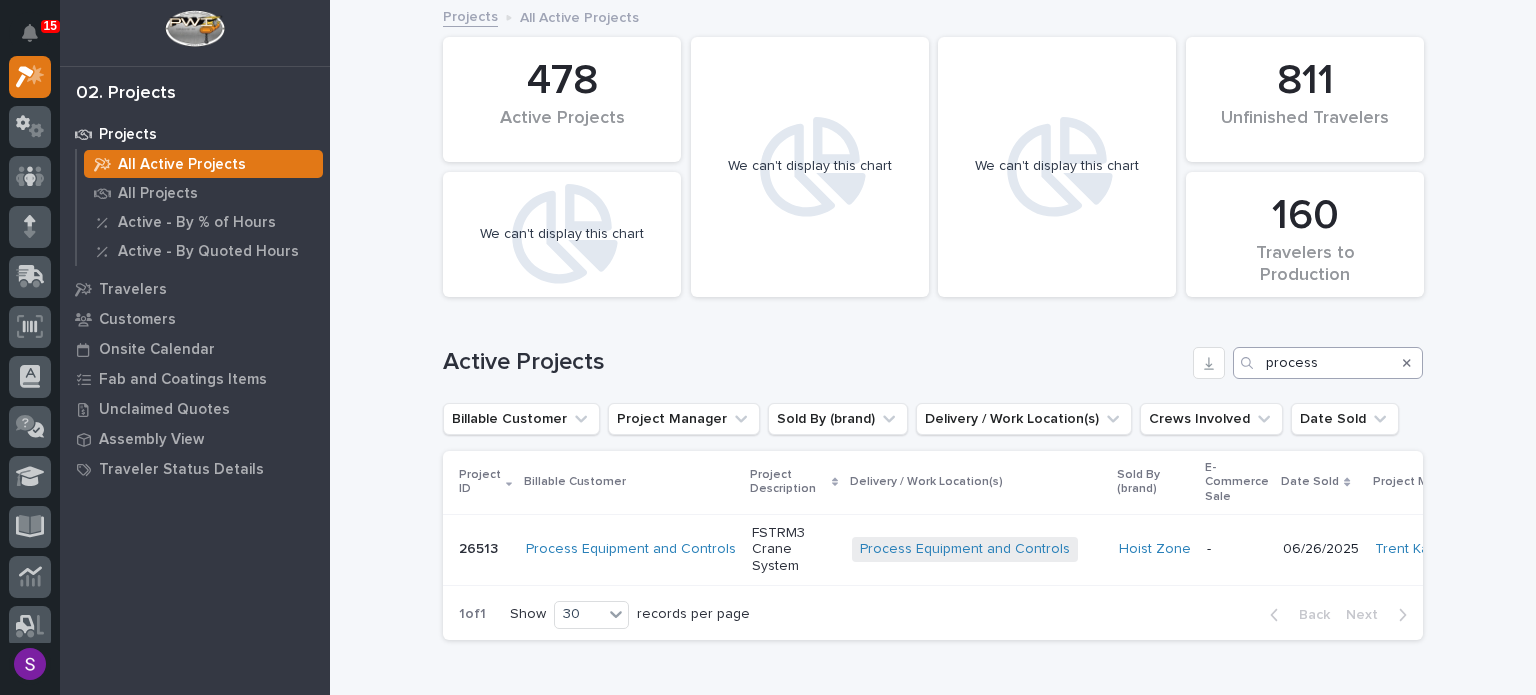 drag, startPoint x: 1397, startPoint y: 361, endPoint x: 1327, endPoint y: 361, distance: 70 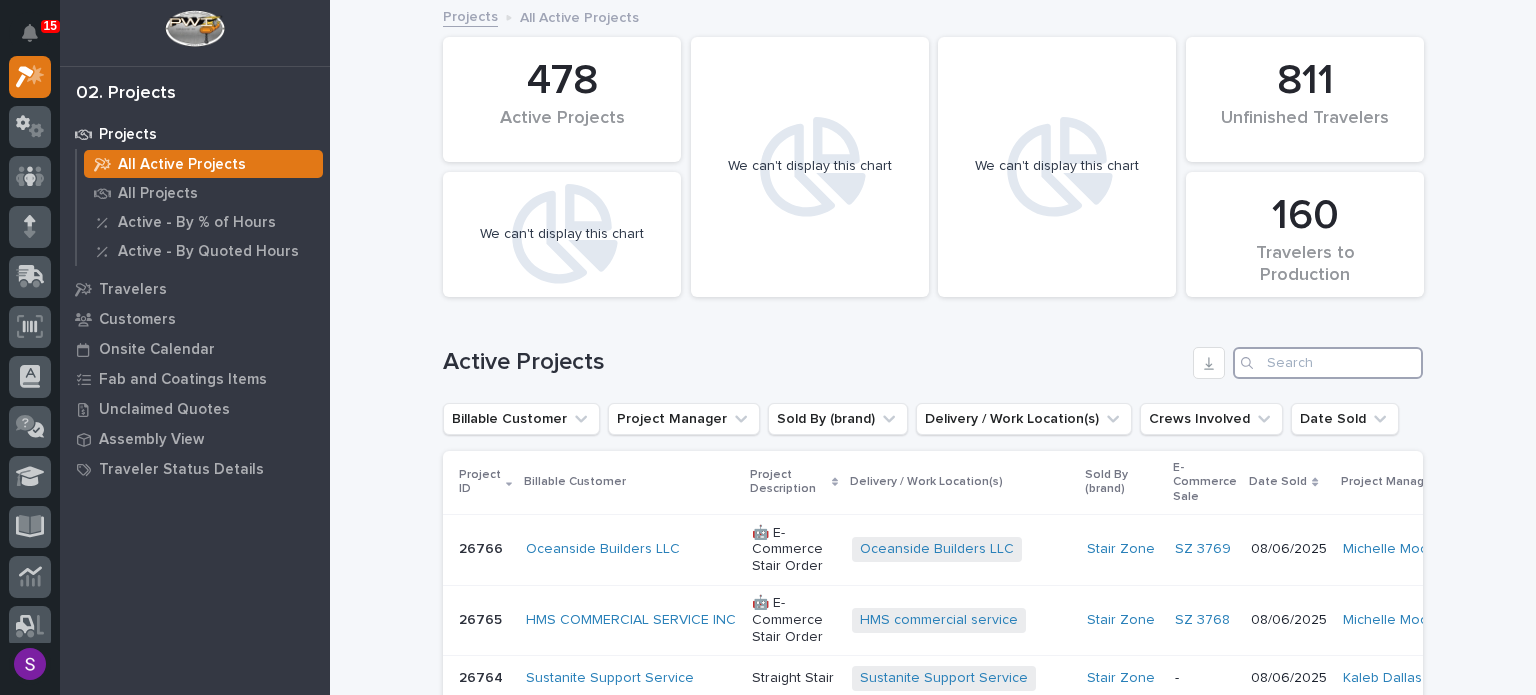 paste on "26578" 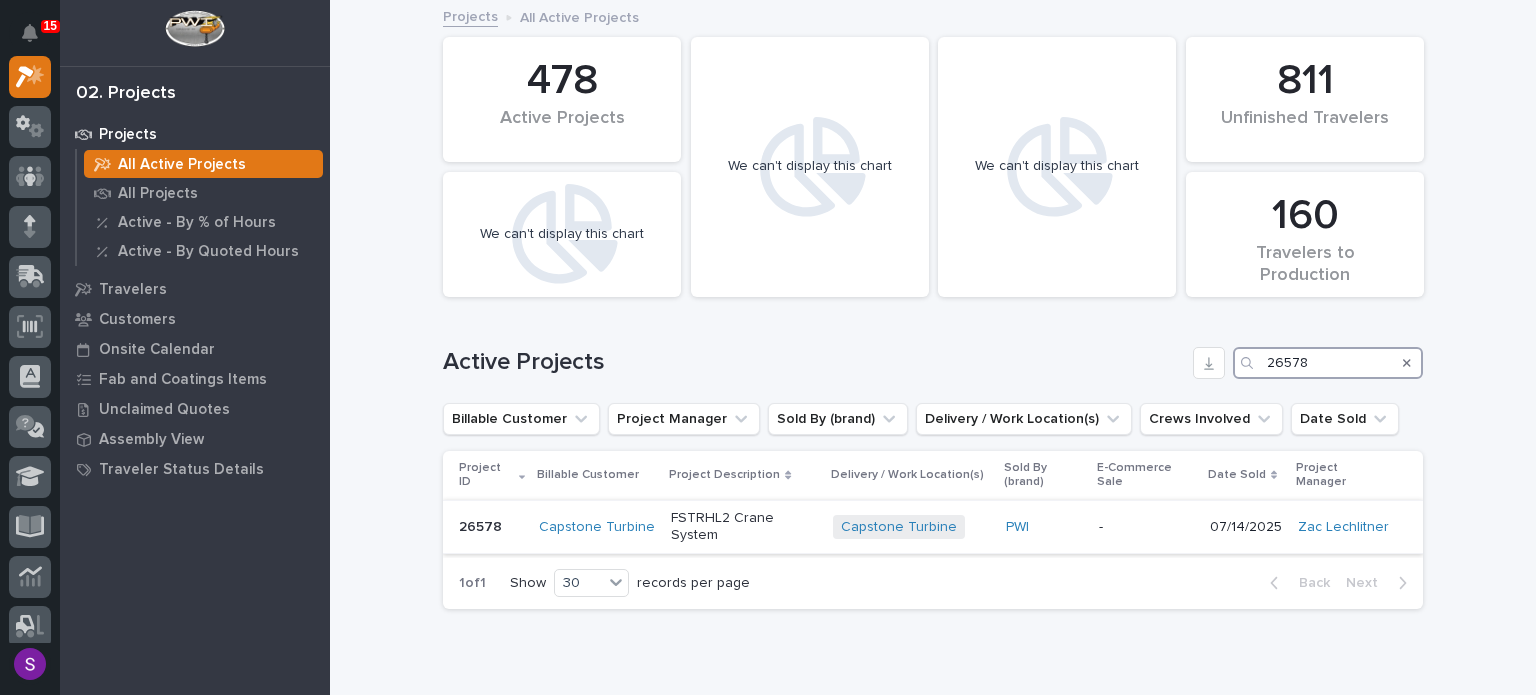 type on "26578" 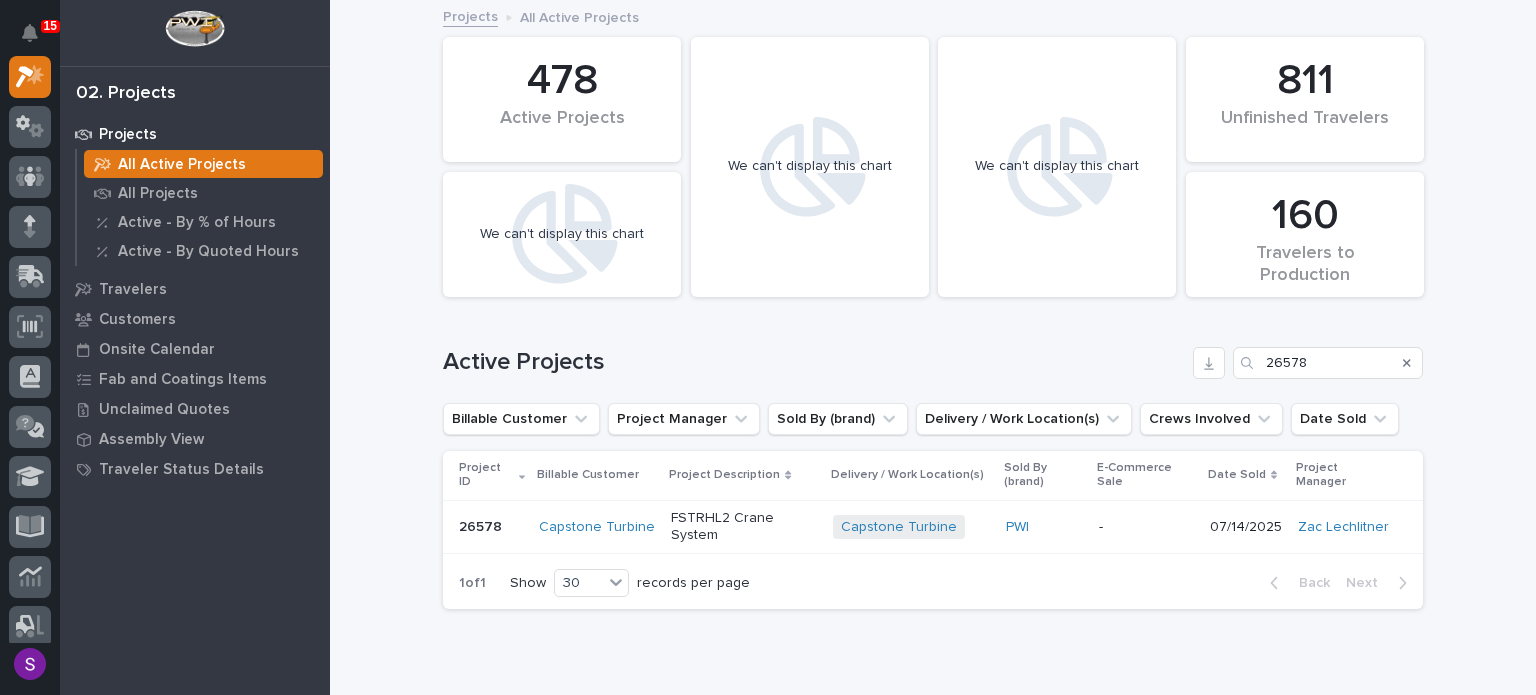 click on "-" at bounding box center [1146, 527] 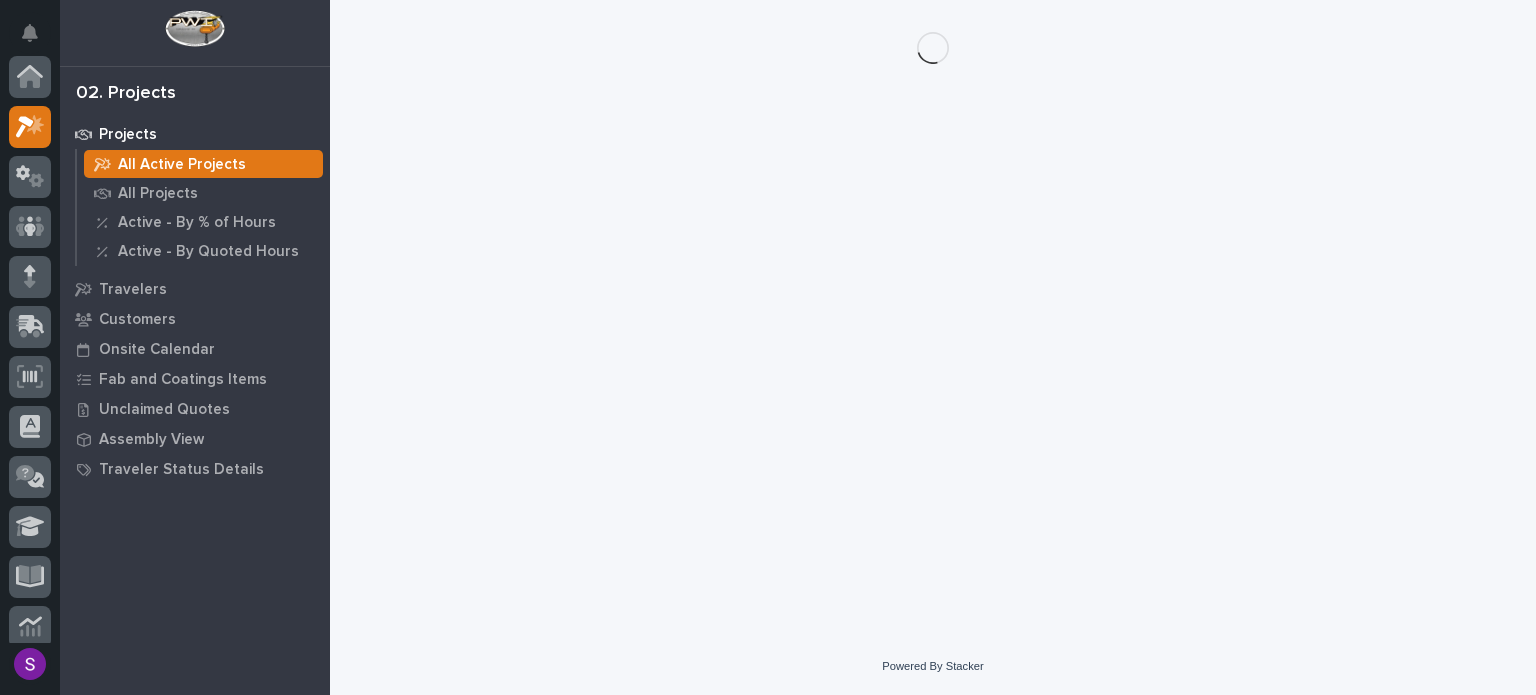 scroll, scrollTop: 50, scrollLeft: 0, axis: vertical 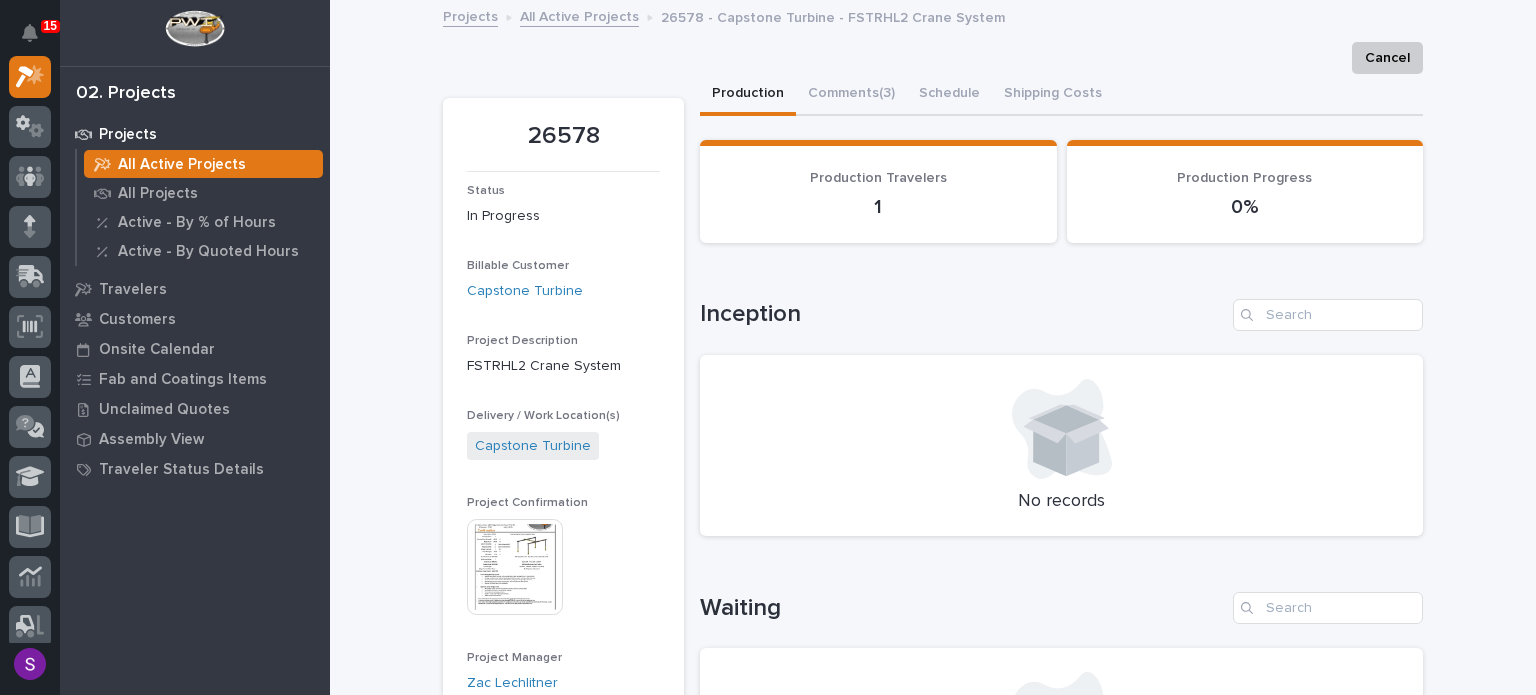 click at bounding box center [515, 567] 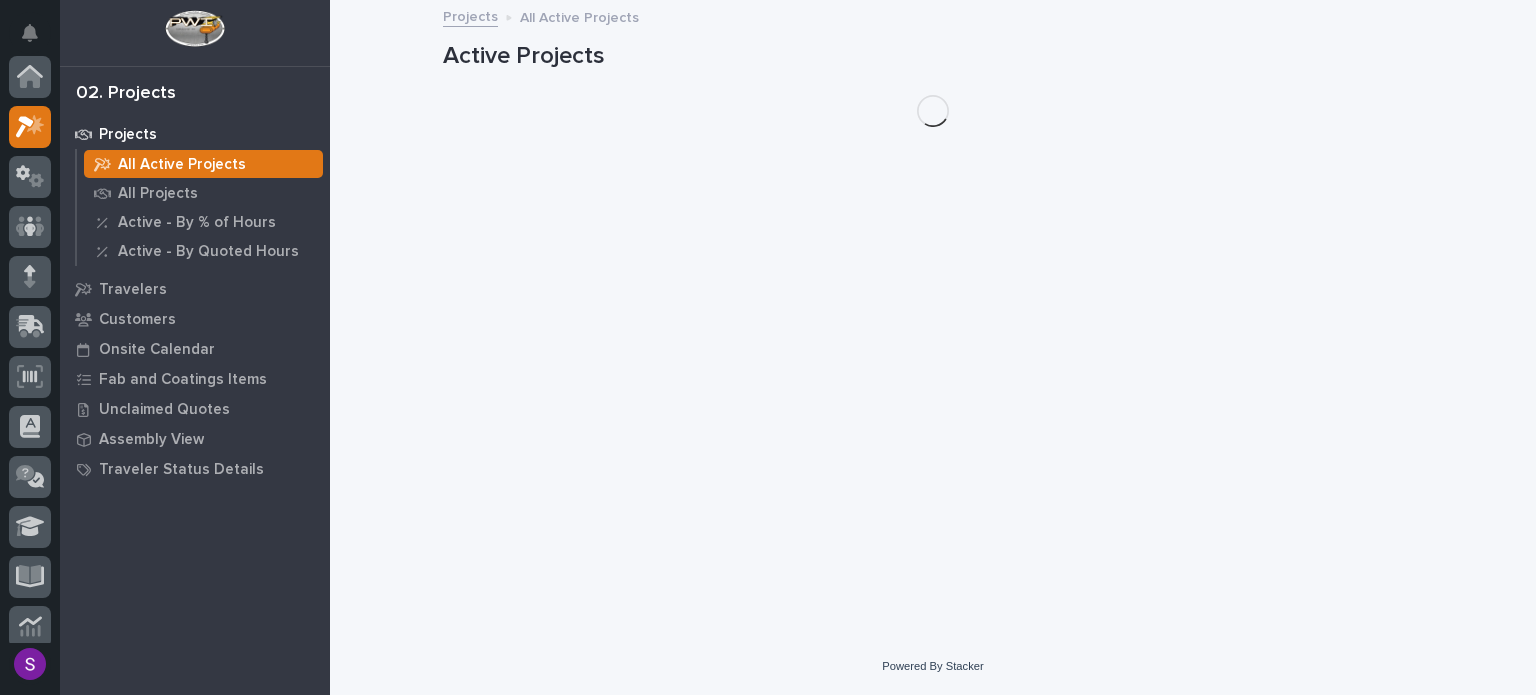 scroll, scrollTop: 50, scrollLeft: 0, axis: vertical 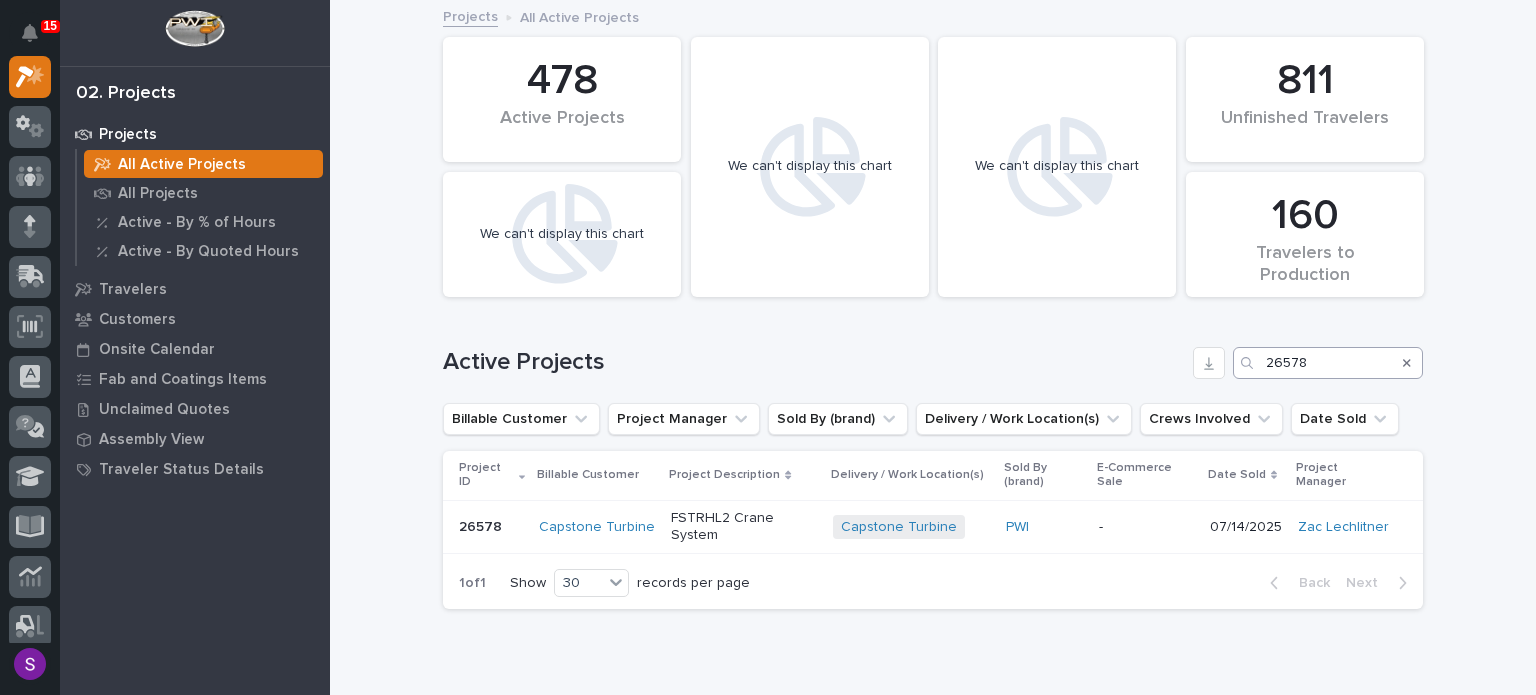 drag, startPoint x: 1404, startPoint y: 362, endPoint x: 1360, endPoint y: 363, distance: 44.011364 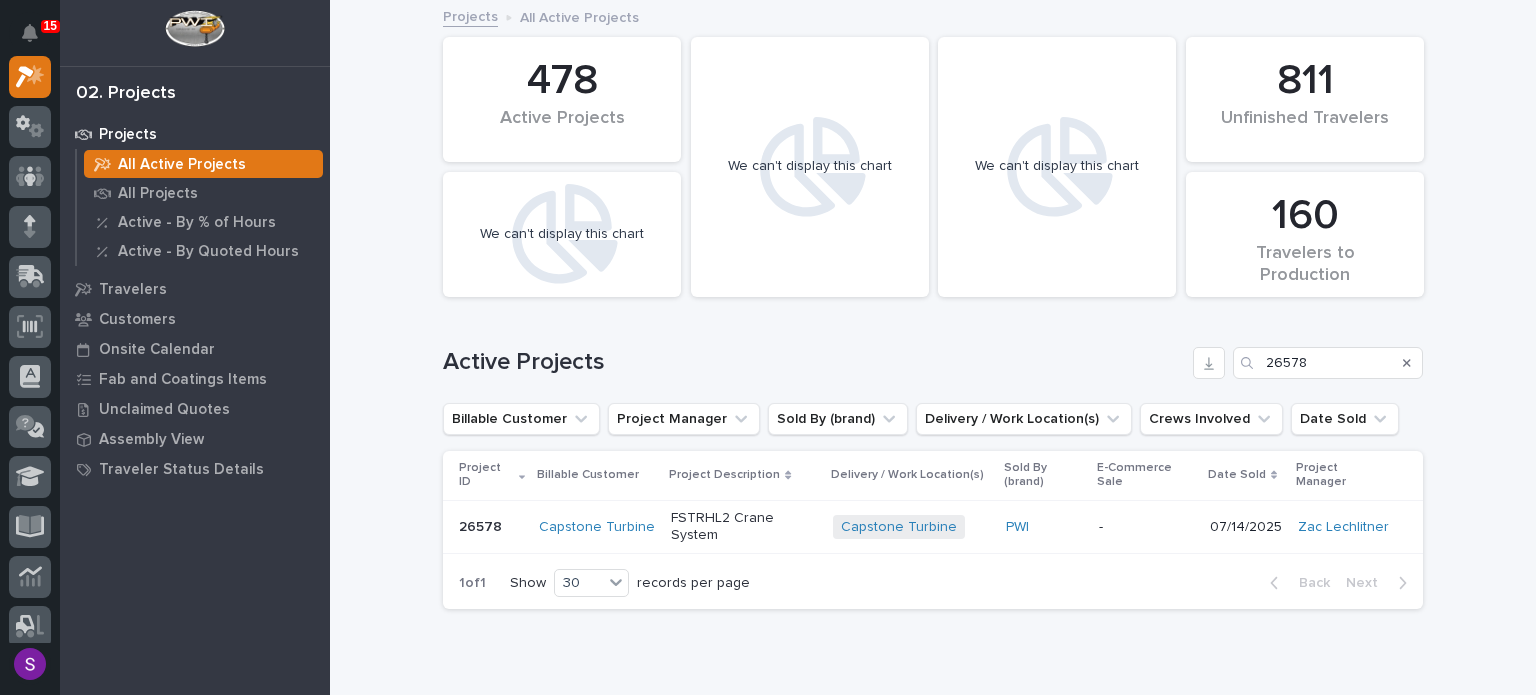 click at bounding box center (1407, 363) 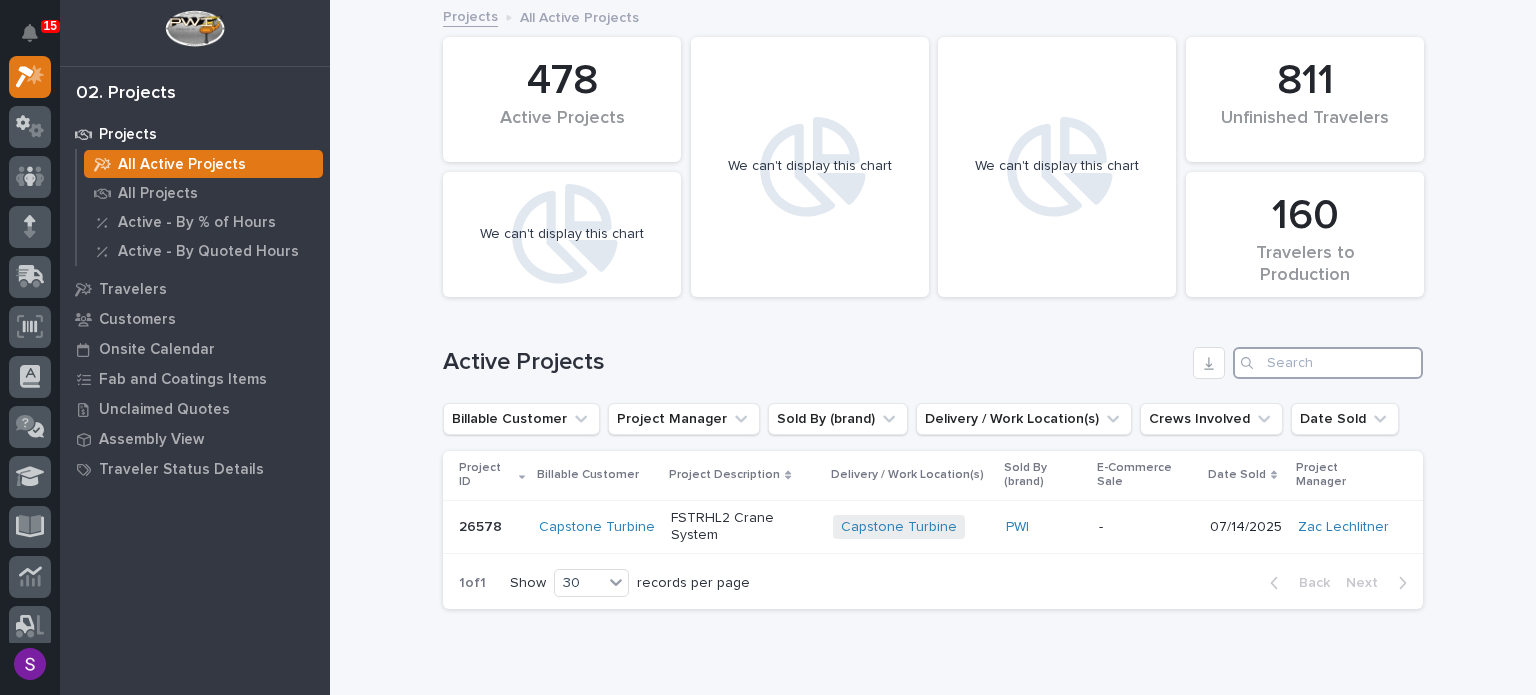 click at bounding box center (1328, 363) 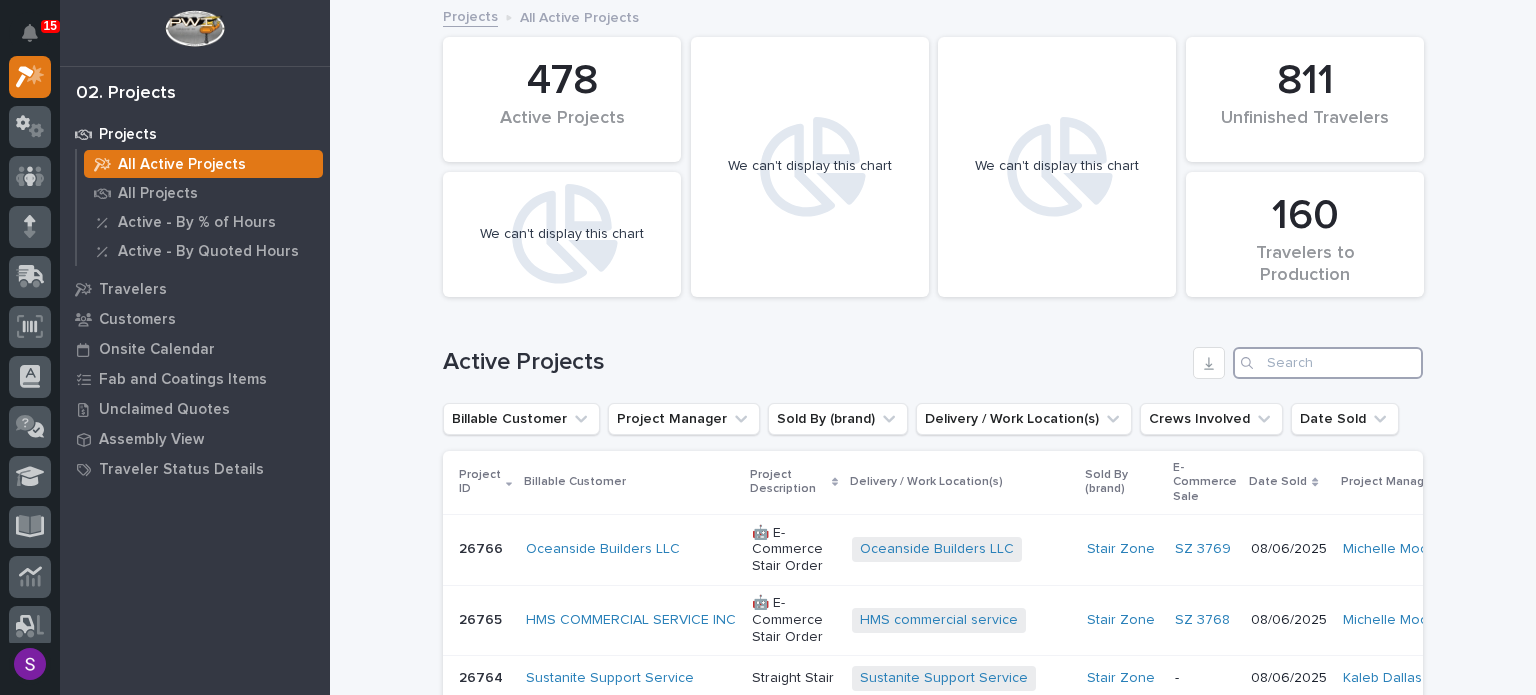 paste on "26661" 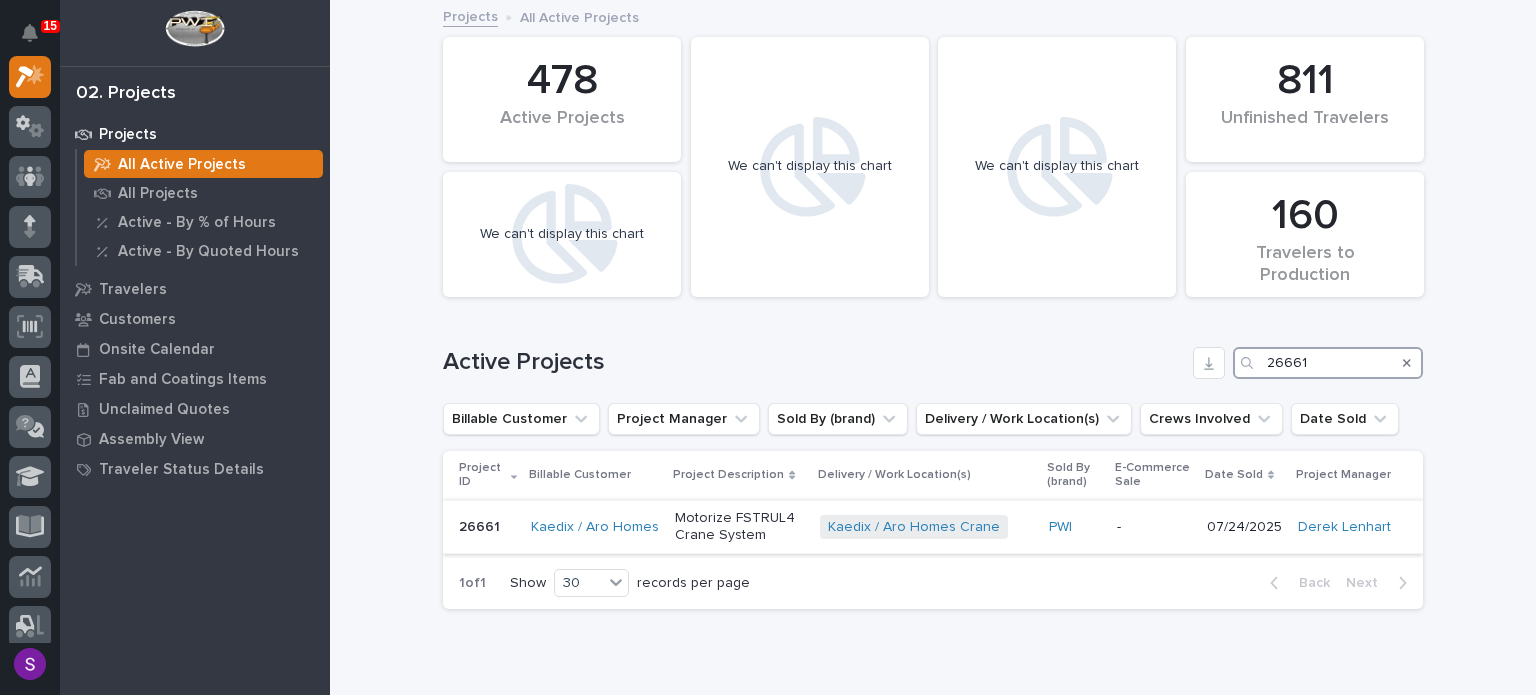 type on "26661" 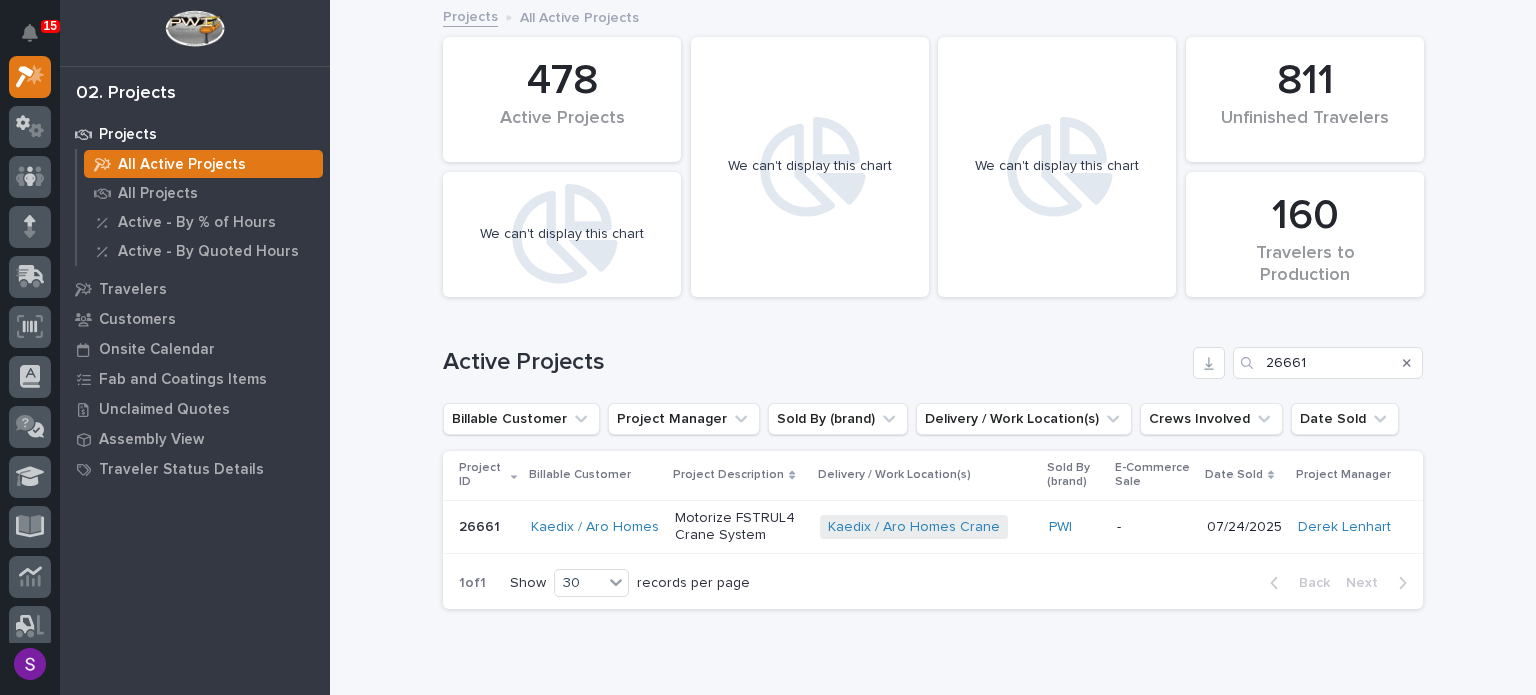 click on "-" at bounding box center (1154, 527) 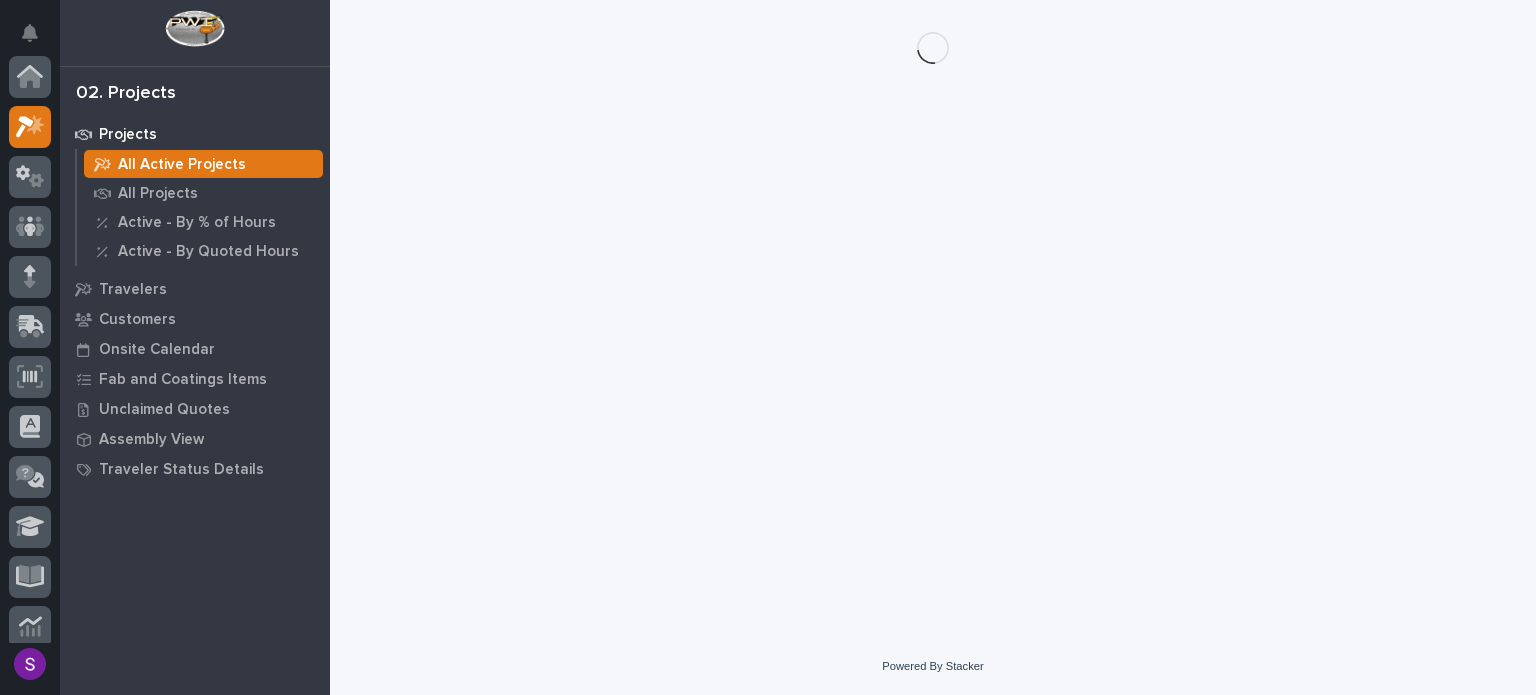 scroll, scrollTop: 50, scrollLeft: 0, axis: vertical 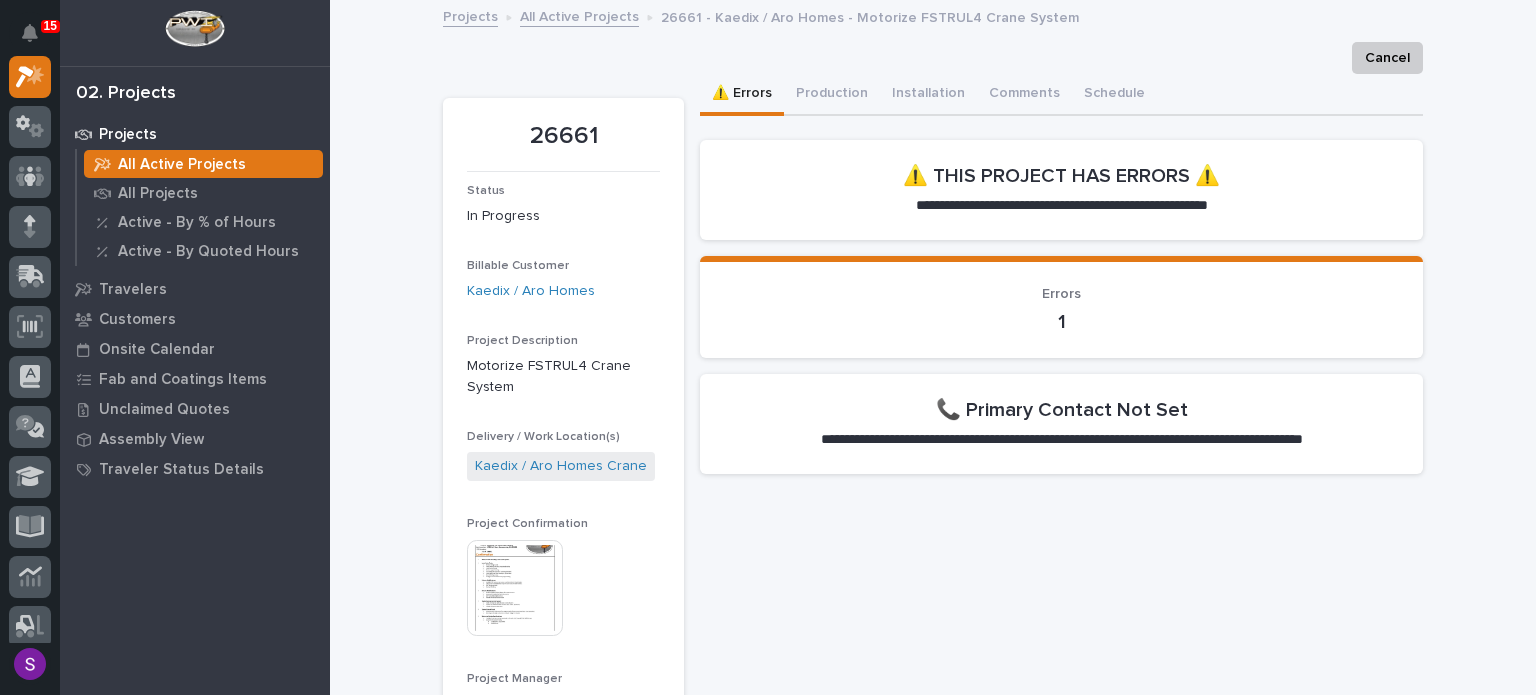 click at bounding box center (515, 588) 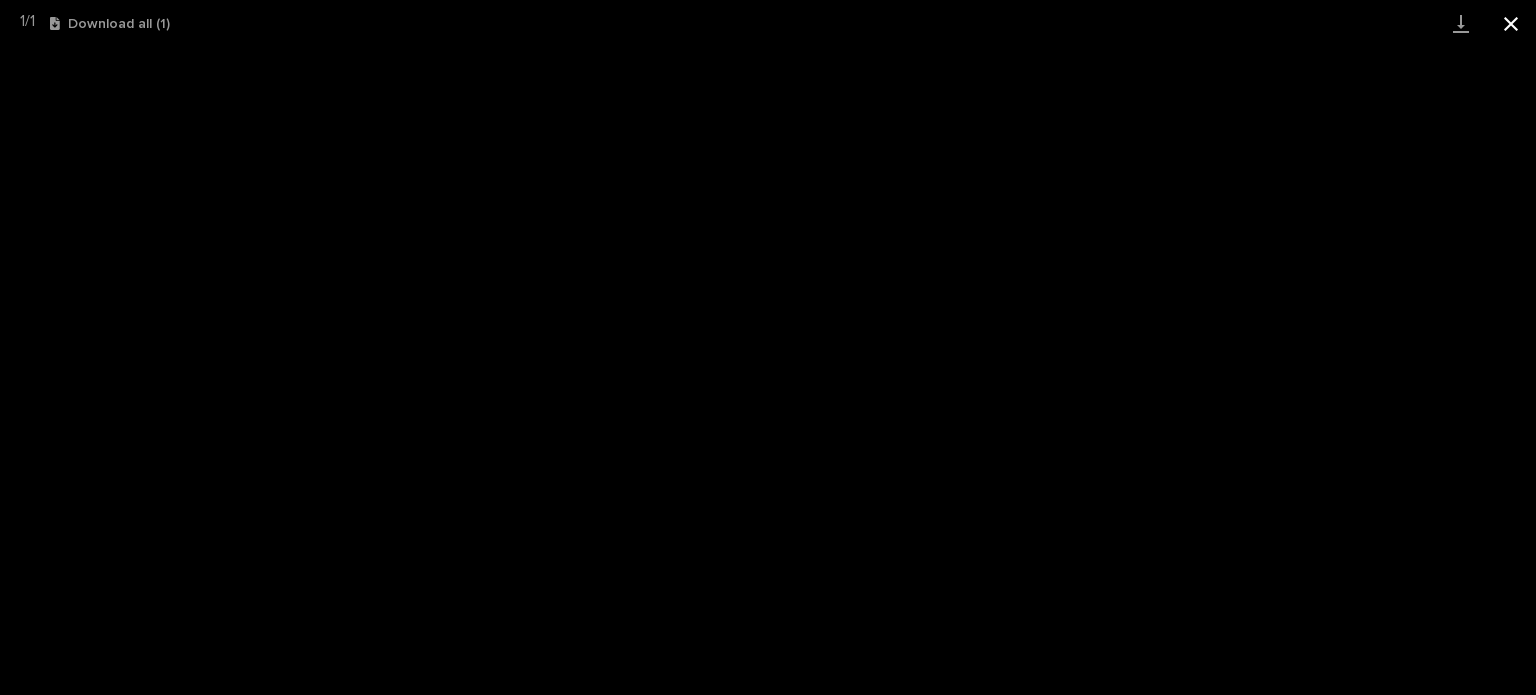 click at bounding box center [1511, 23] 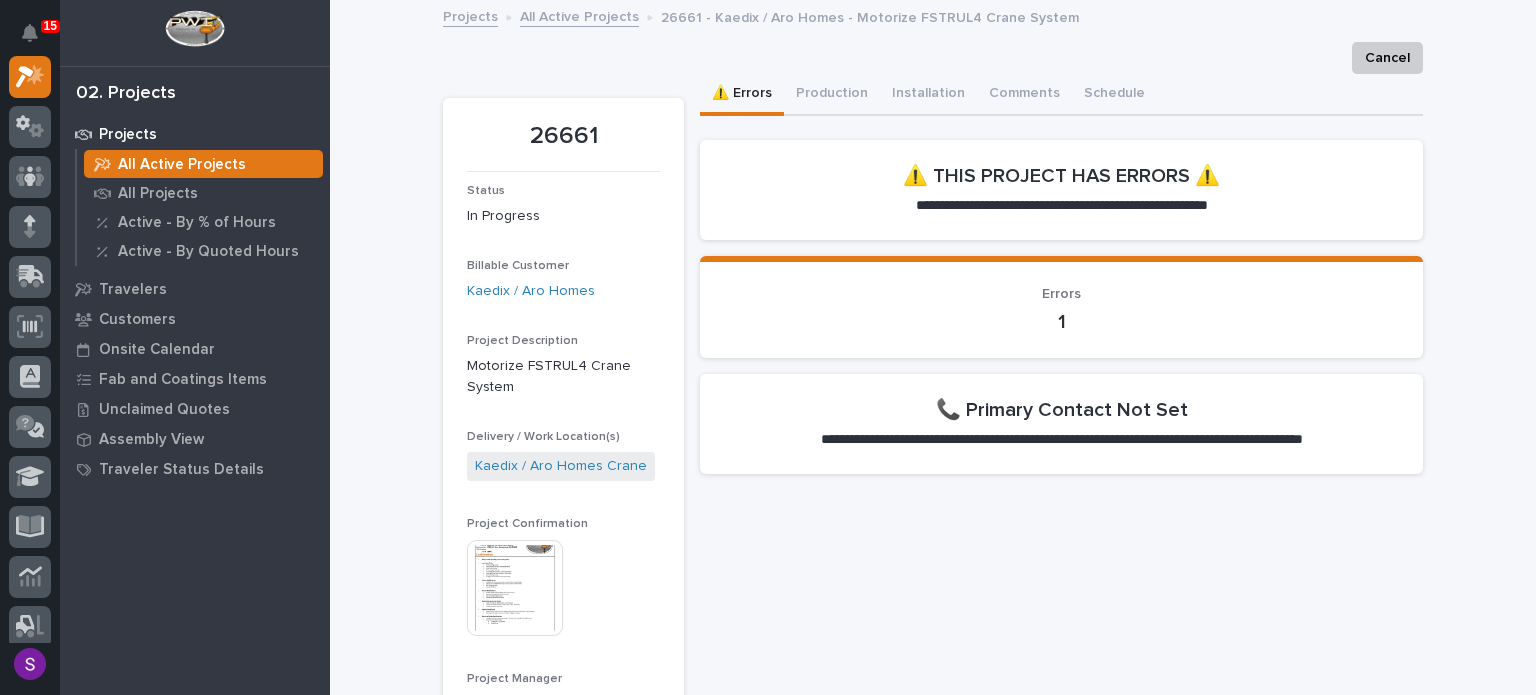 click on "⚠️ Errors" at bounding box center (742, 95) 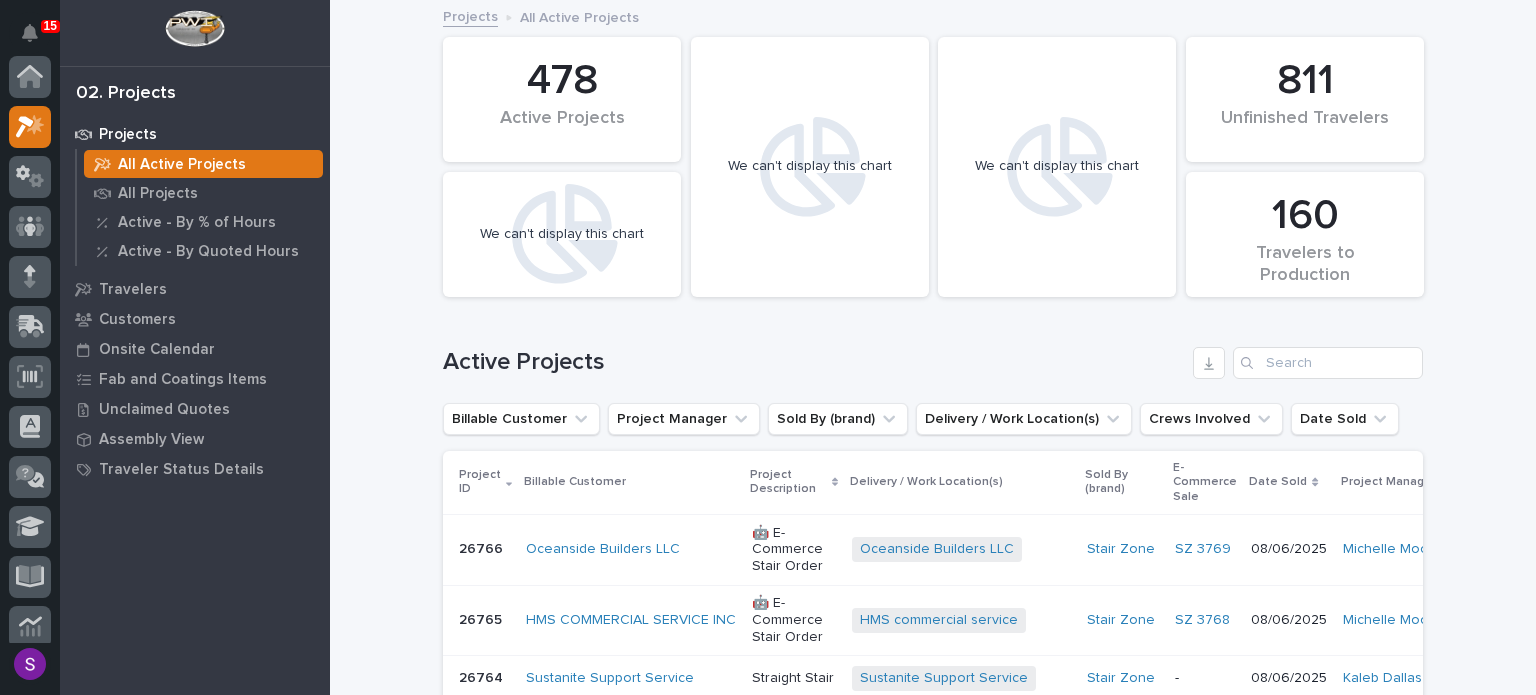 scroll, scrollTop: 50, scrollLeft: 0, axis: vertical 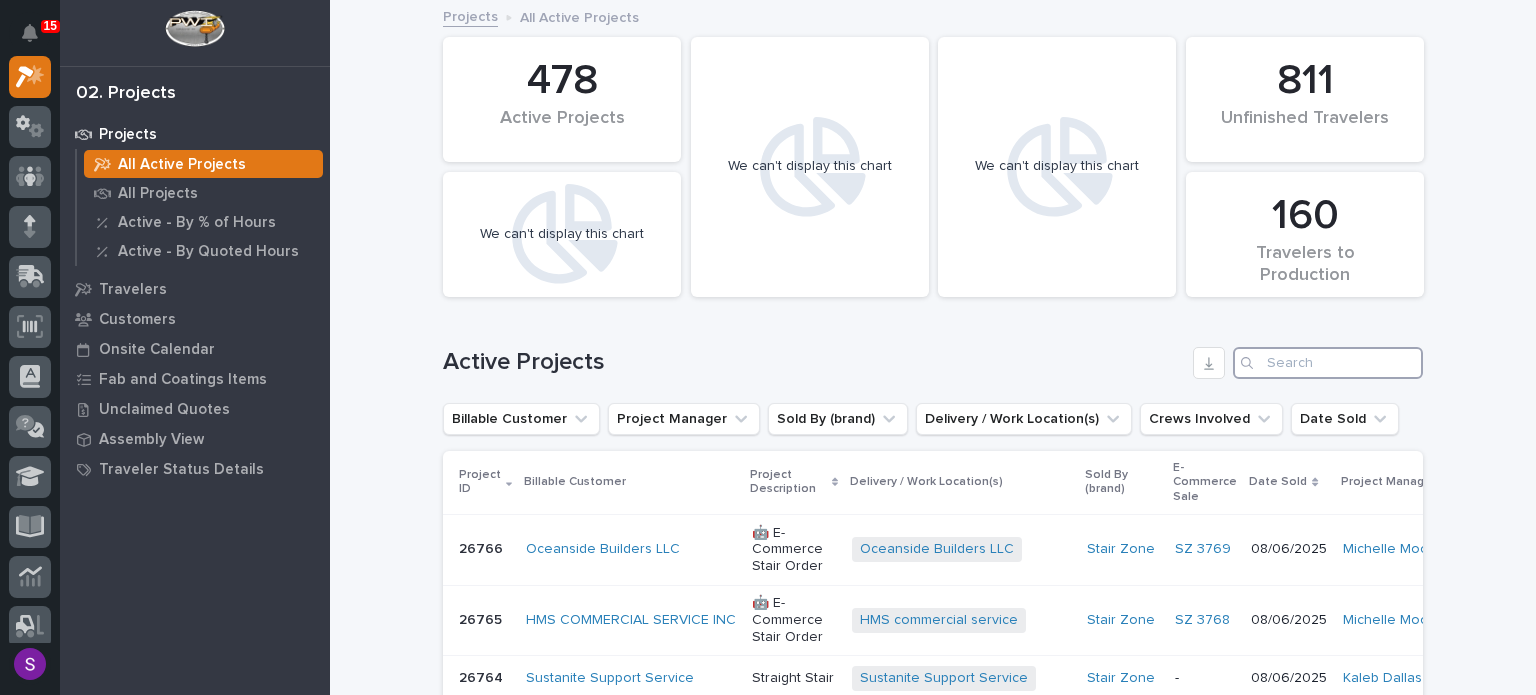 click at bounding box center [1328, 363] 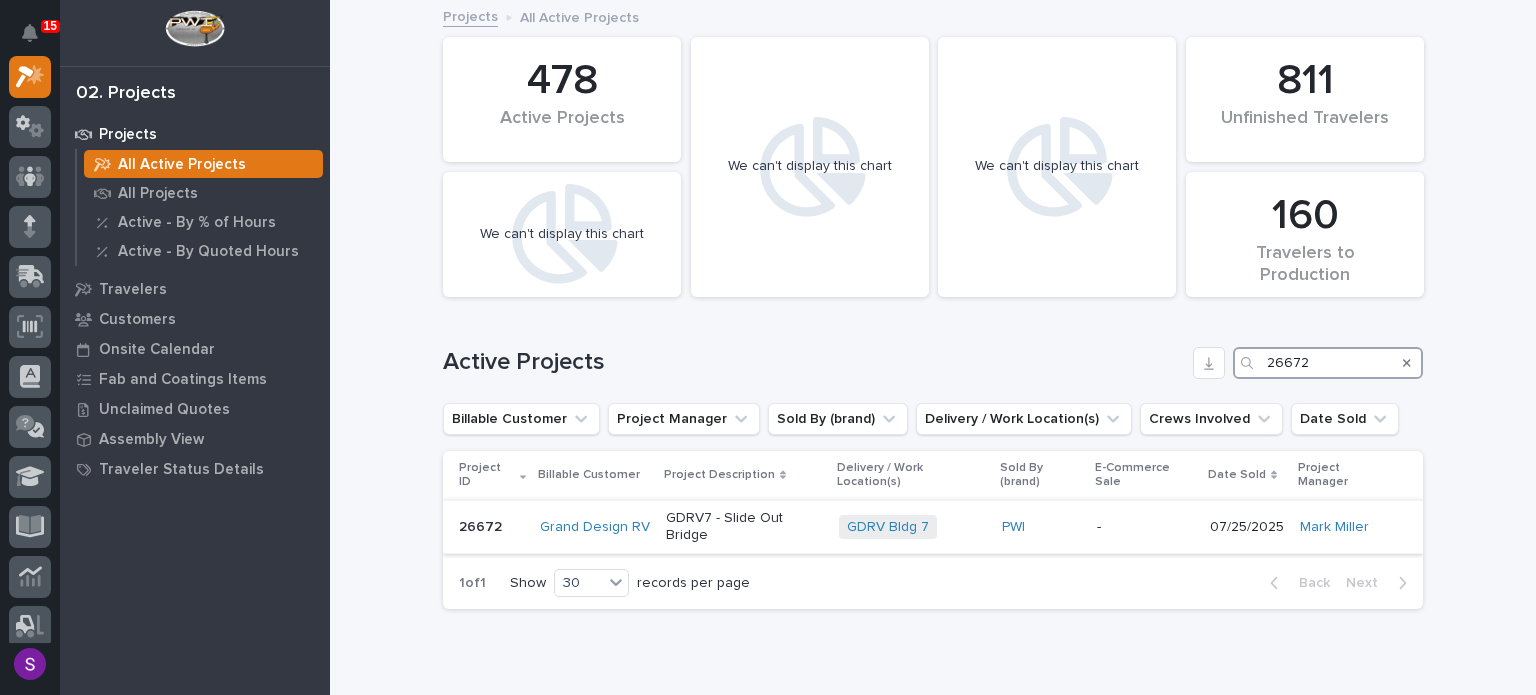 type on "26672" 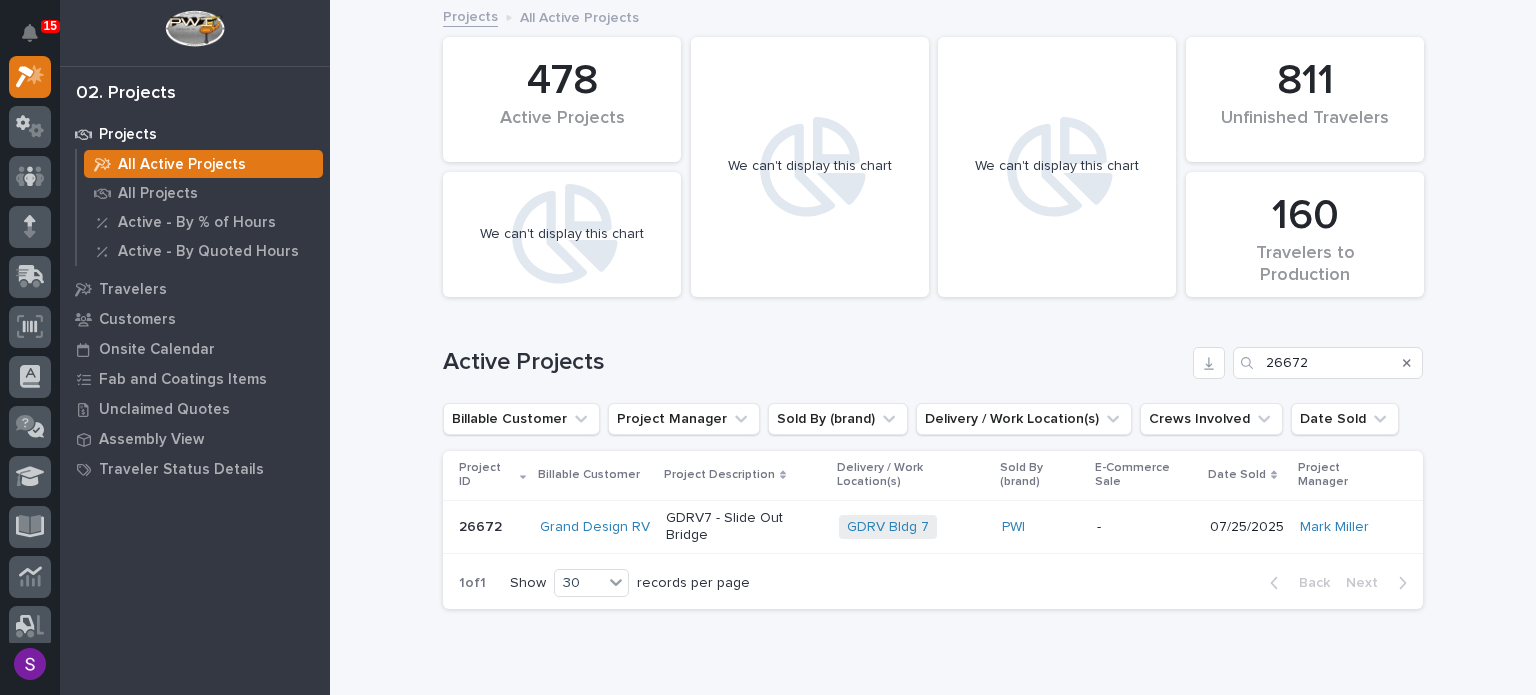 click on "PWI" at bounding box center (1041, 527) 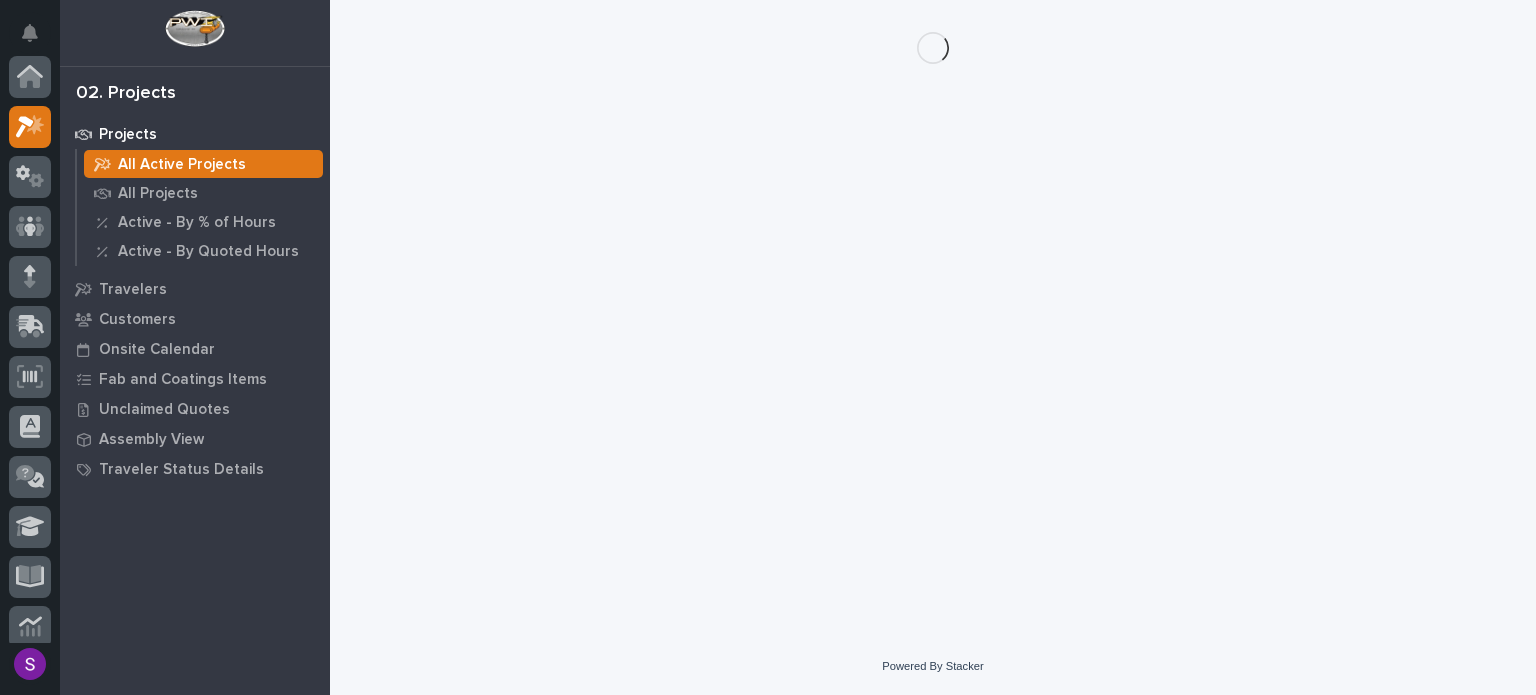 scroll, scrollTop: 50, scrollLeft: 0, axis: vertical 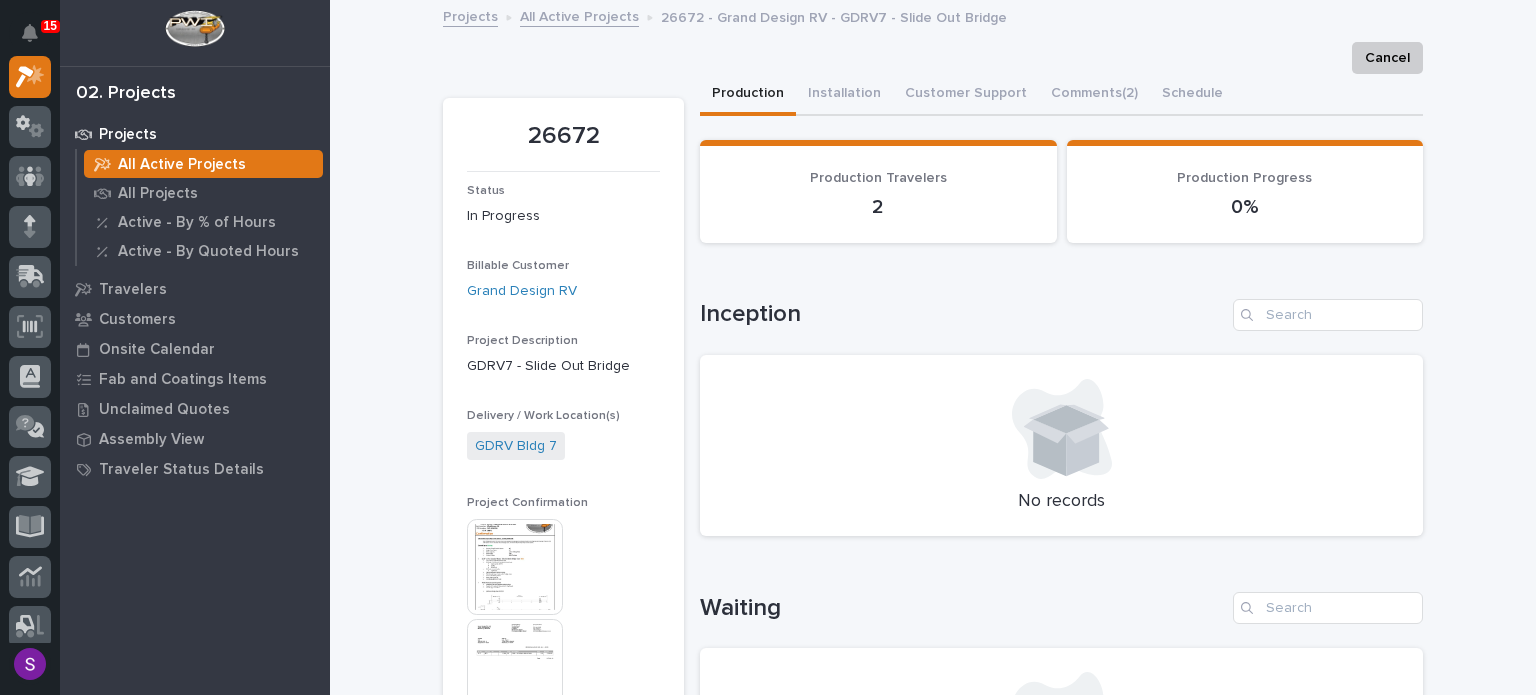 click at bounding box center (515, 567) 